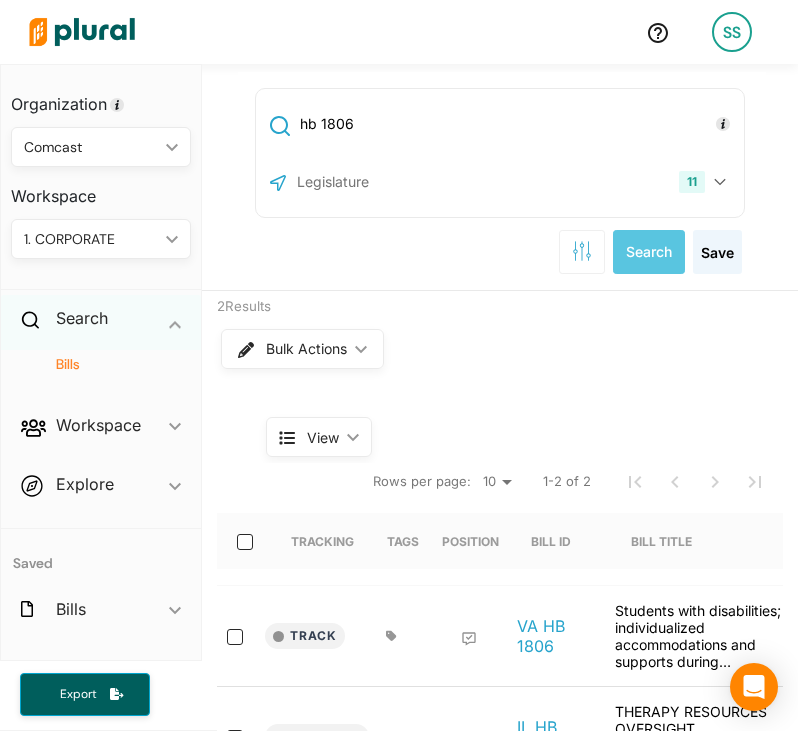 scroll, scrollTop: 0, scrollLeft: 0, axis: both 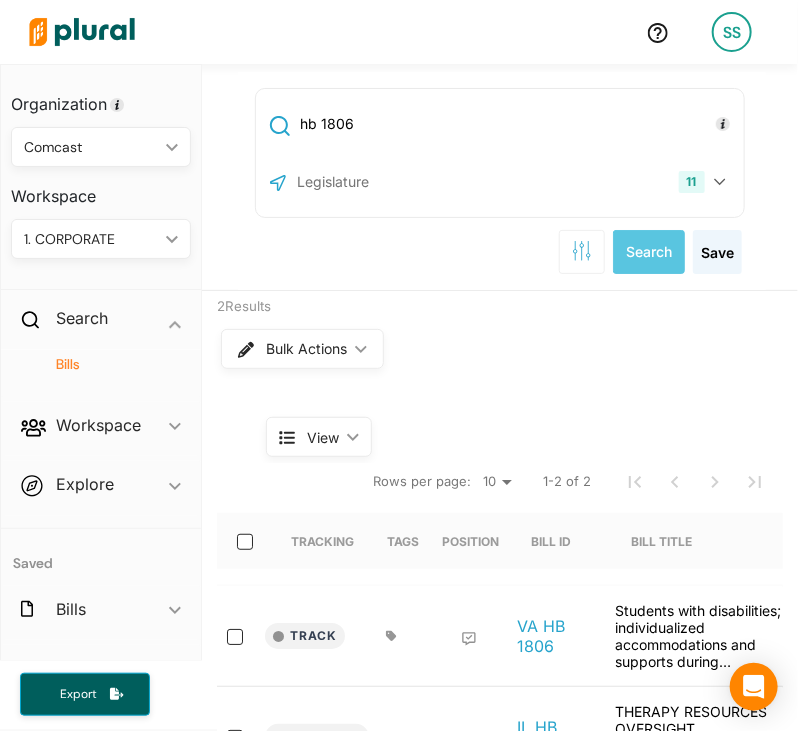 click on "hb 1806 11 California Colorado Delaware Illinois Massachusetts Nevada New Jersey Ohio Pennsylvania Rhode Island Virginia US Congress Alabama Alaska Arizona Arkansas Connecticut District of Columbia Florida Georgia Hawaii Idaho Indiana Iowa Kansas Kentucky Louisiana Maine Maryland Michigan Minnesota Mississippi Missouri Montana Nebraska New Hampshire New Mexico New York North Carolina North Dakota Oklahoma Oregon Puerto Rico South Carolina South Dakota Tennessee Texas Utah Vermont Washington West Virginia Wisconsin Wyoming Select All Clear All" at bounding box center [500, 153] 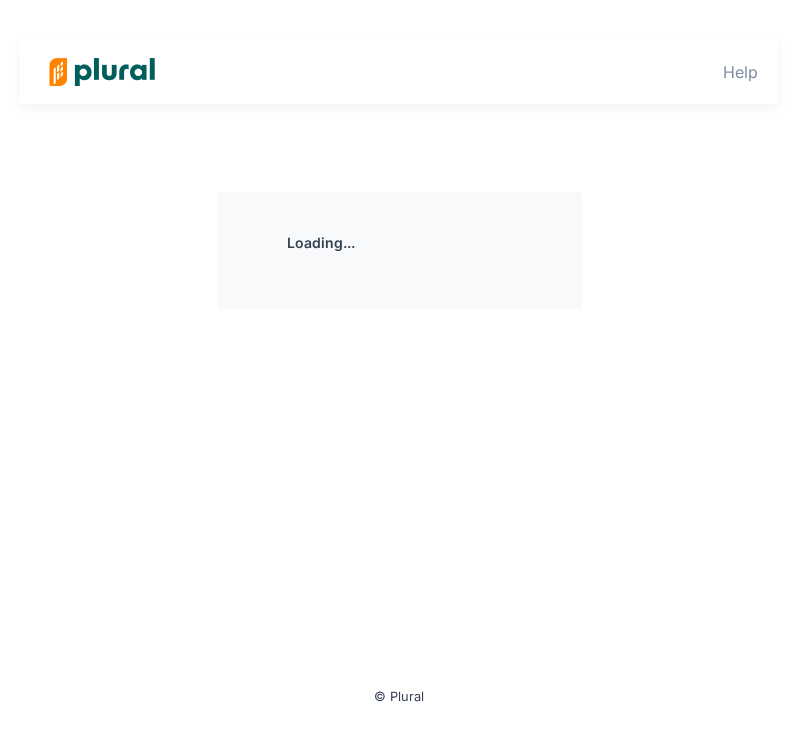 scroll, scrollTop: 0, scrollLeft: 0, axis: both 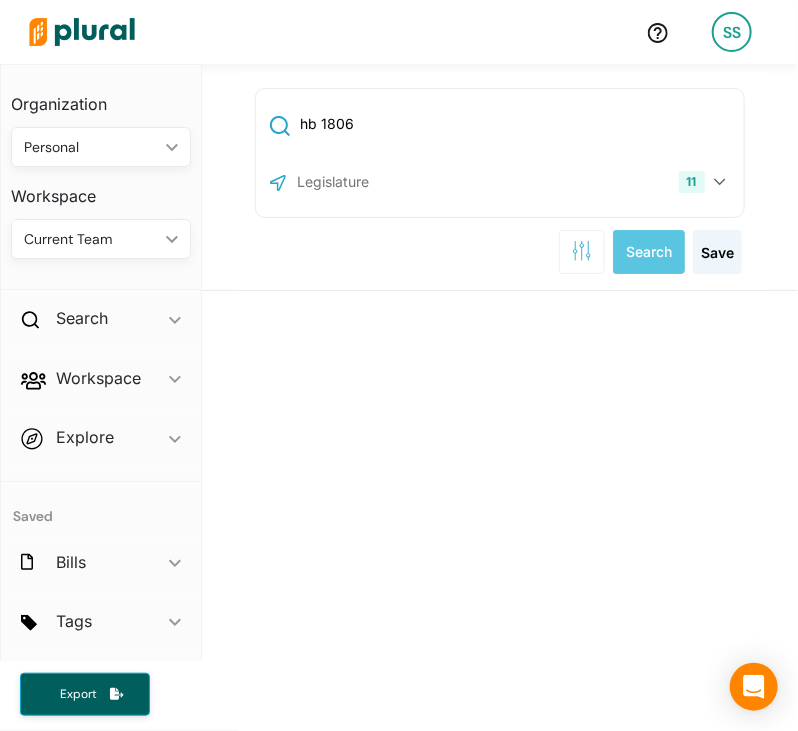 click on "[FIRST] [LAST] 11 California Colorado Delaware Illinois Massachusetts Nevada New Jersey Ohio Pennsylvania Rhode Island Virginia US Congress Alabama Alaska Arizona Arkansas Connecticut District of Columbia Florida Georgia Hawaii Idaho Indiana Iowa Kansas Kentucky Louisiana Maine Maryland Michigan Minnesota Mississippi Missouri Montana Nebraska New Hampshire New Mexico New York North Carolina North Dakota Oklahoma Oregon Puerto Rico South Carolina South Dakota Tennessee Texas Utah Vermont Washington West Virginia Wisconsin Wyoming Select All Clear All Search Save" at bounding box center (500, 664) 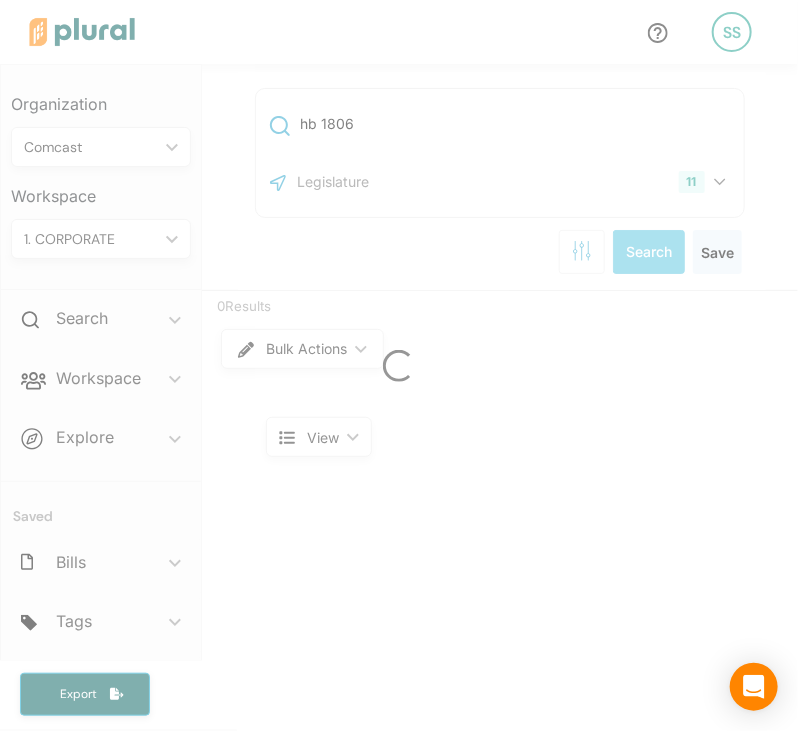 click at bounding box center [399, 365] 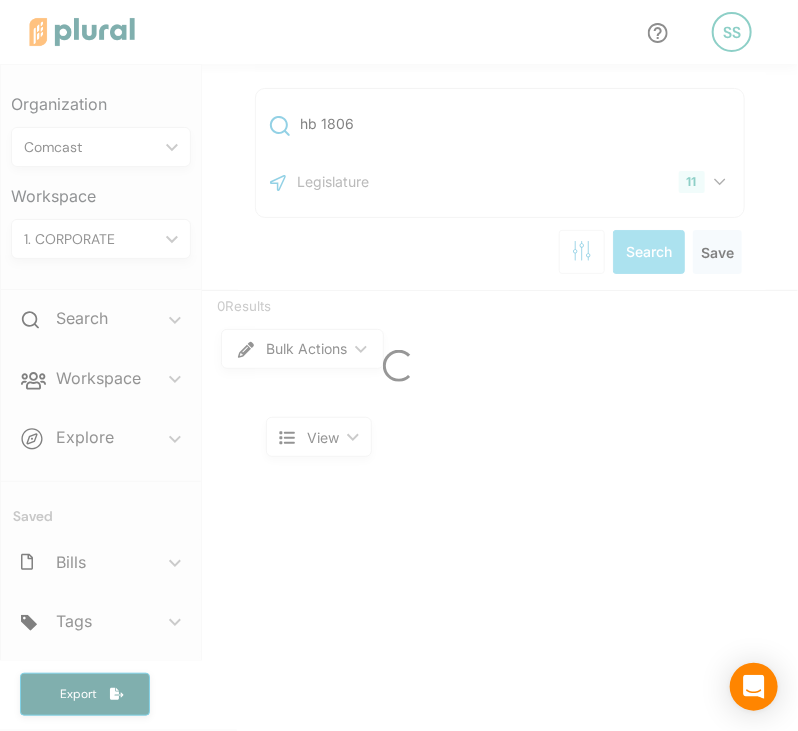 click at bounding box center (399, 365) 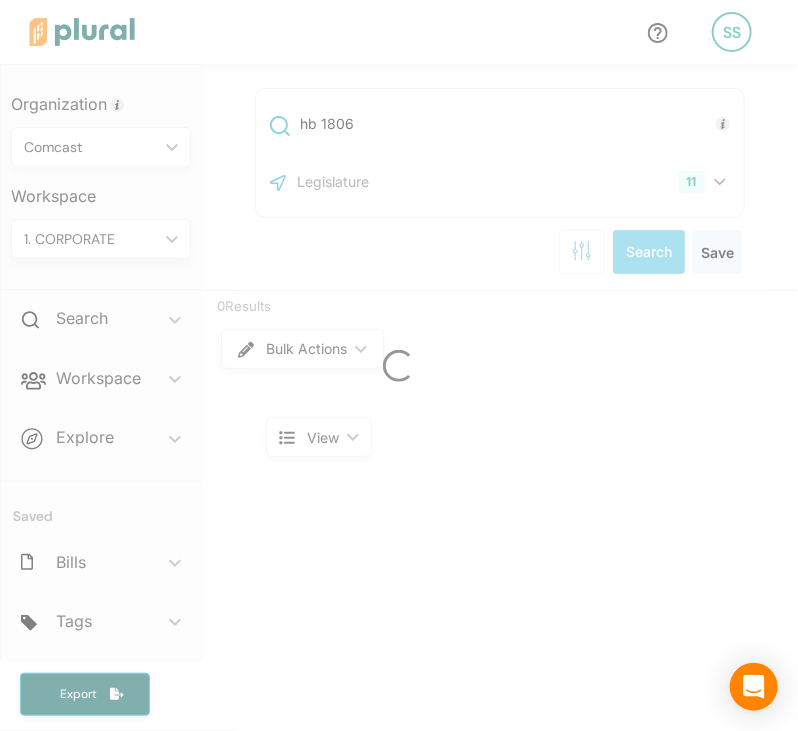 click at bounding box center (399, 365) 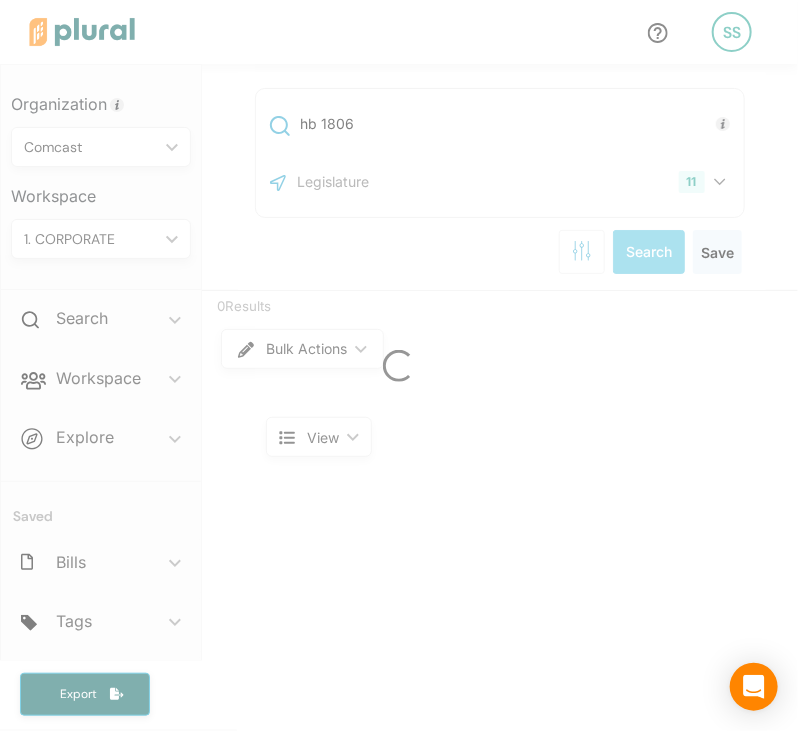 click at bounding box center [399, 365] 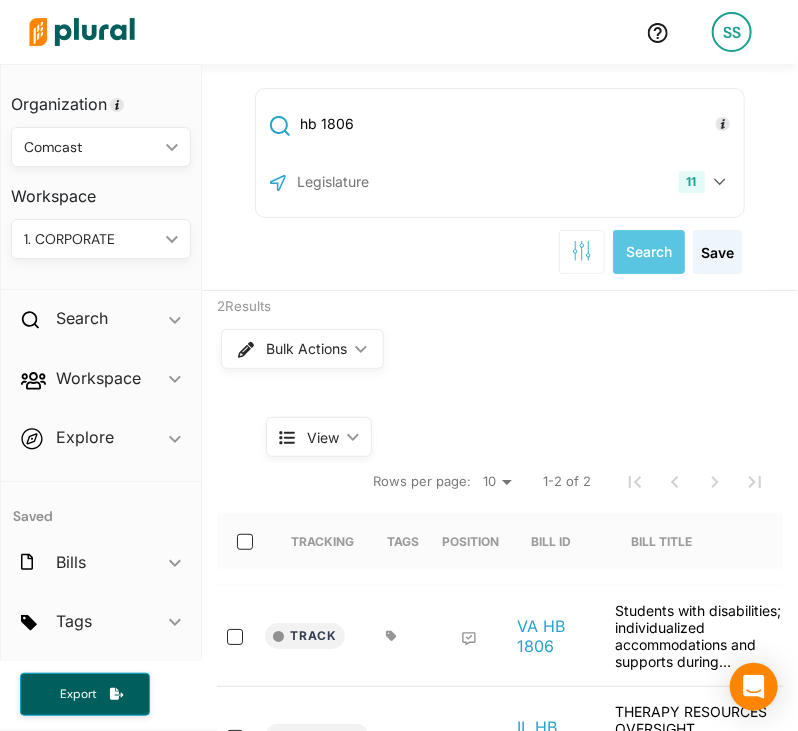 click on "hb 1806" at bounding box center [518, 124] 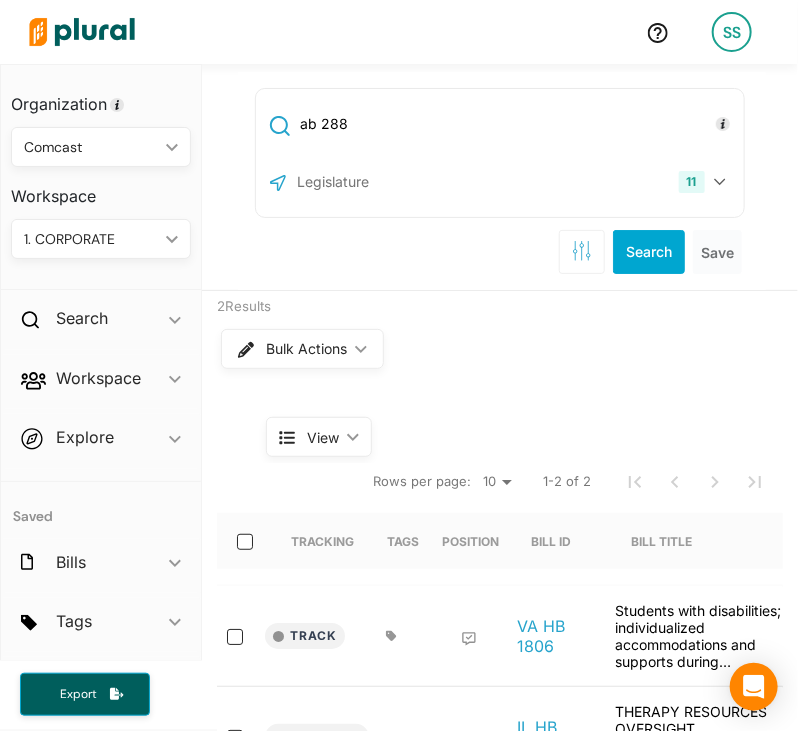 type on "ab 288" 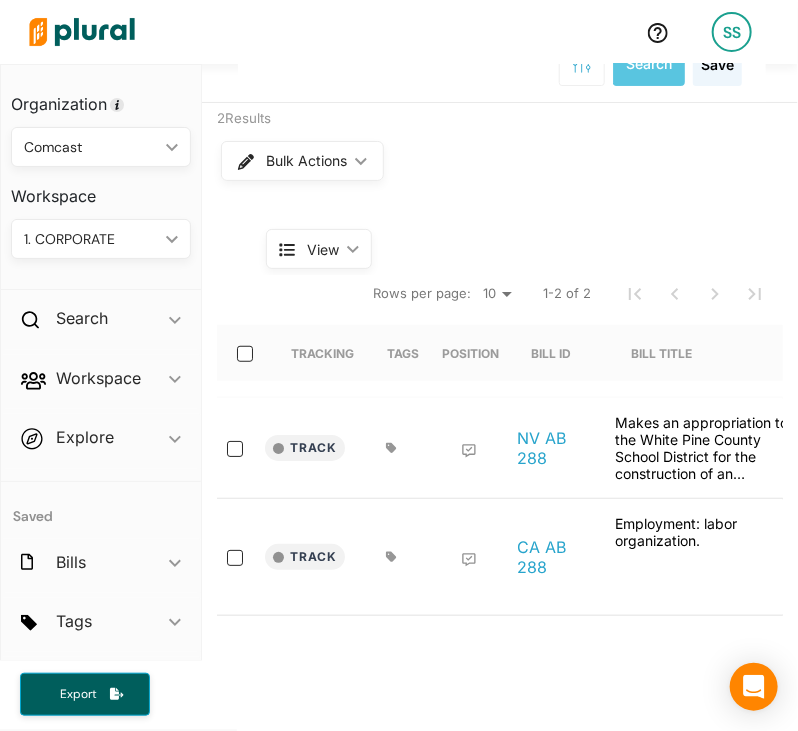 scroll, scrollTop: 196, scrollLeft: 0, axis: vertical 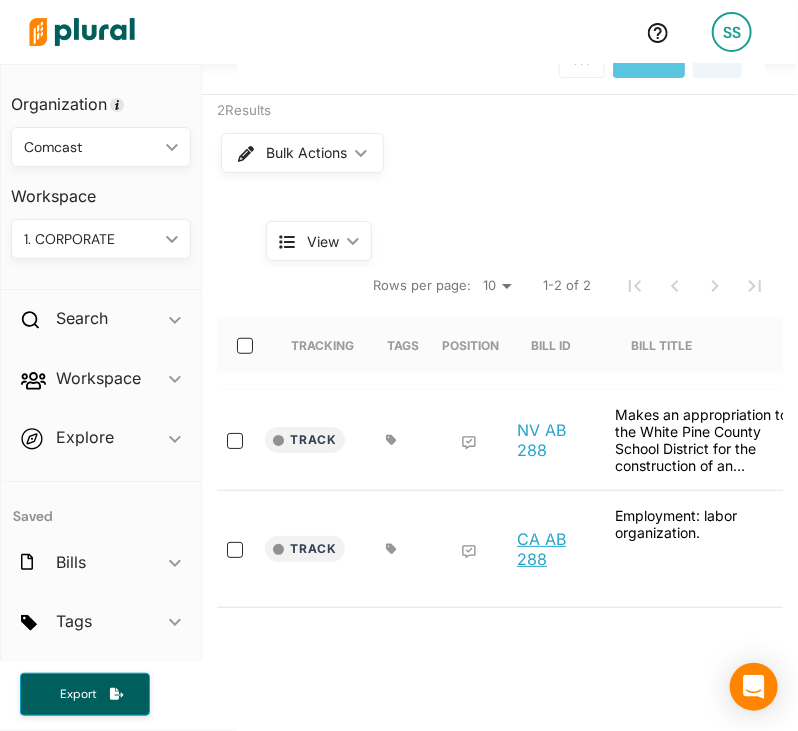 click on "CA AB 288" at bounding box center [555, 549] 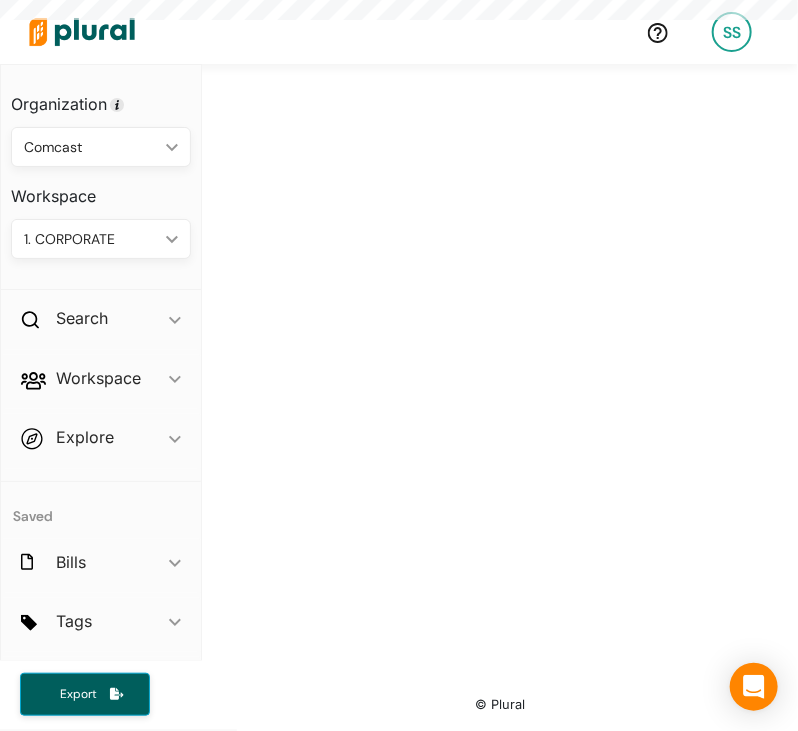 scroll, scrollTop: 0, scrollLeft: 0, axis: both 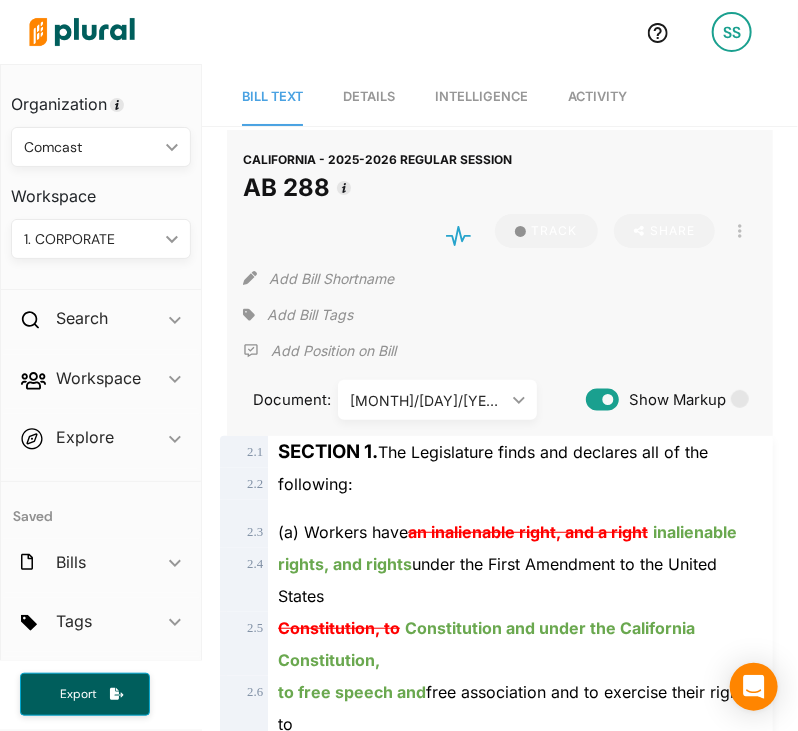 click on "Activity" at bounding box center [597, 96] 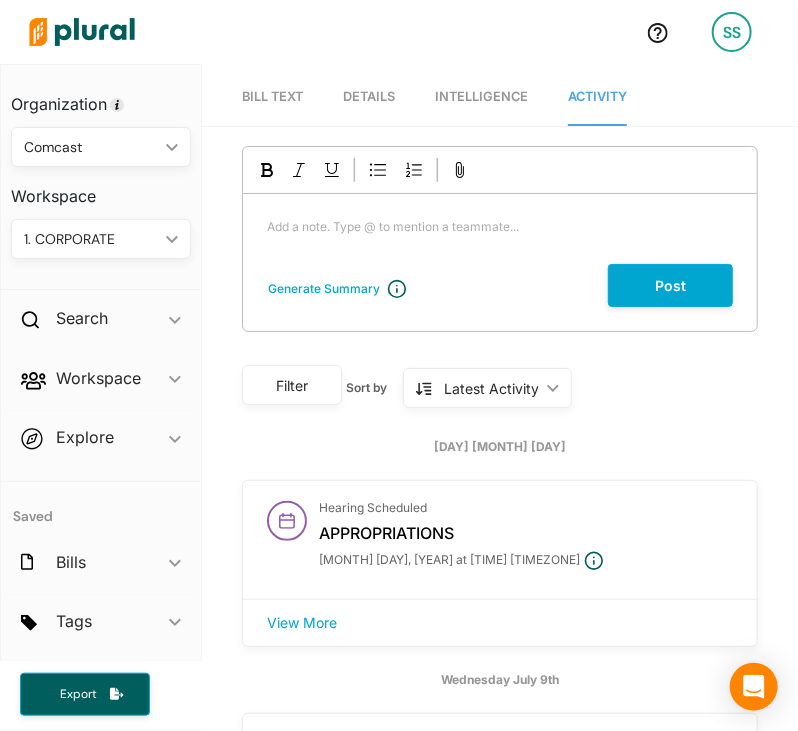click on "Details" at bounding box center [369, 97] 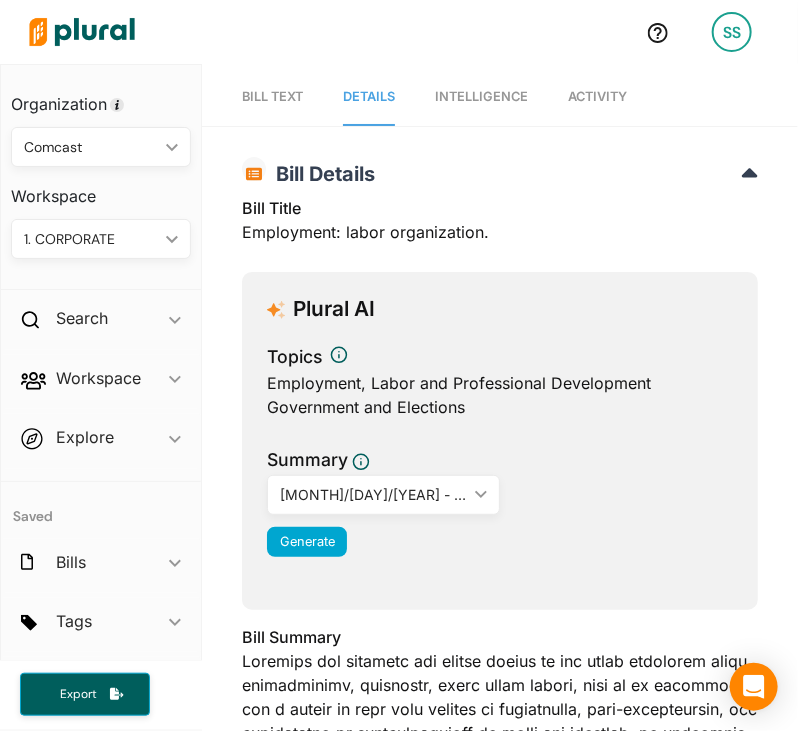 click on "Intelligence" at bounding box center [481, 97] 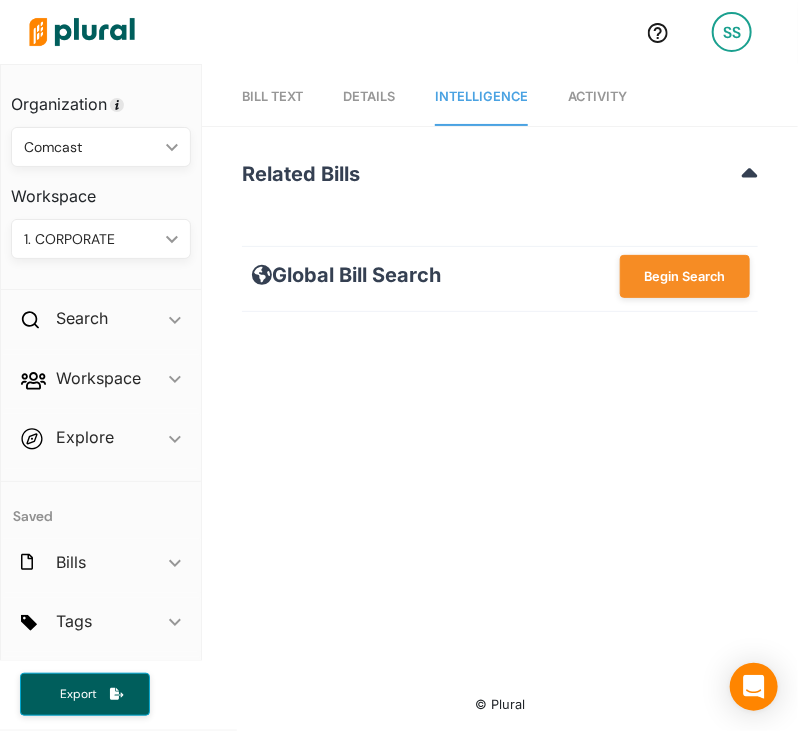 click on "Bill Text" at bounding box center (272, 96) 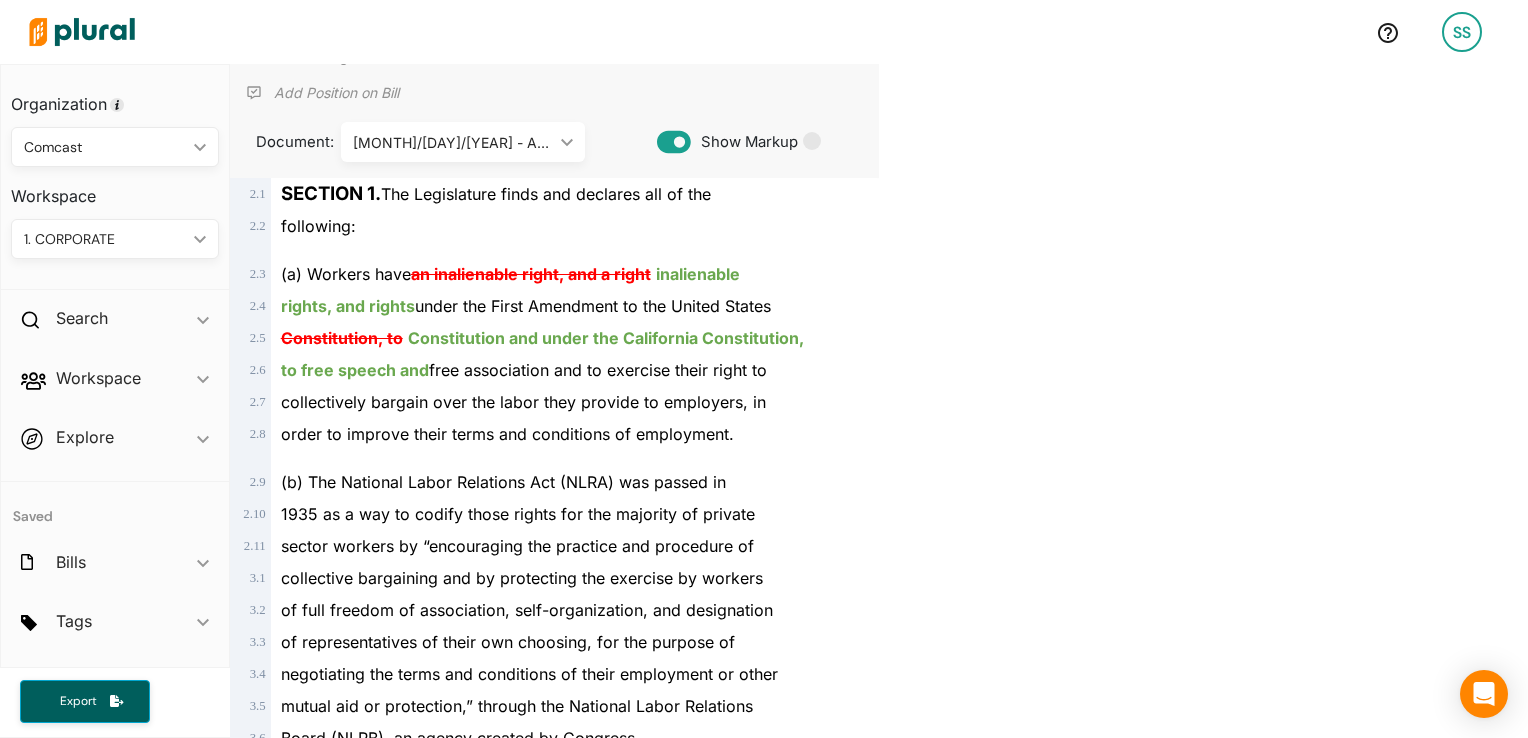 scroll, scrollTop: 0, scrollLeft: 0, axis: both 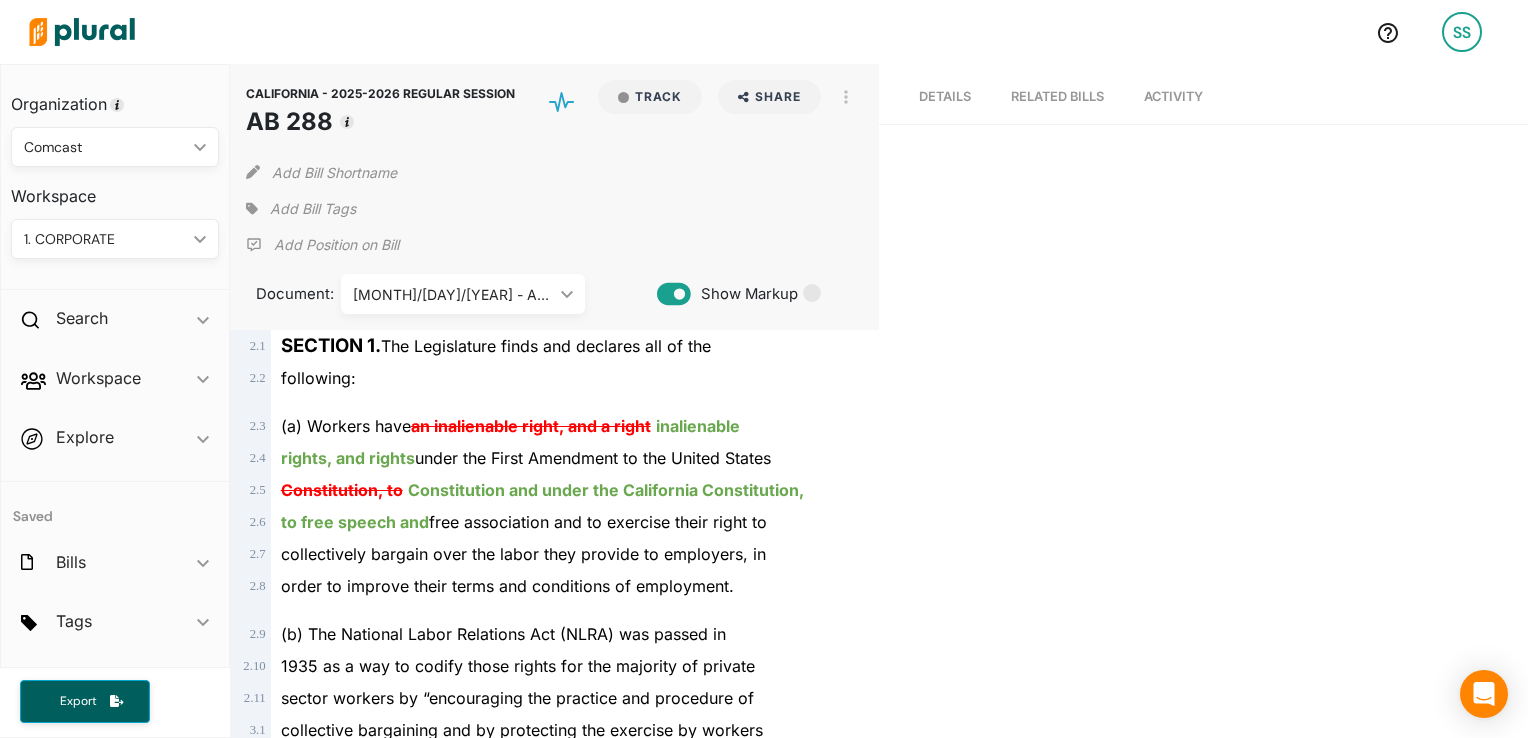click on "Details" at bounding box center [945, 96] 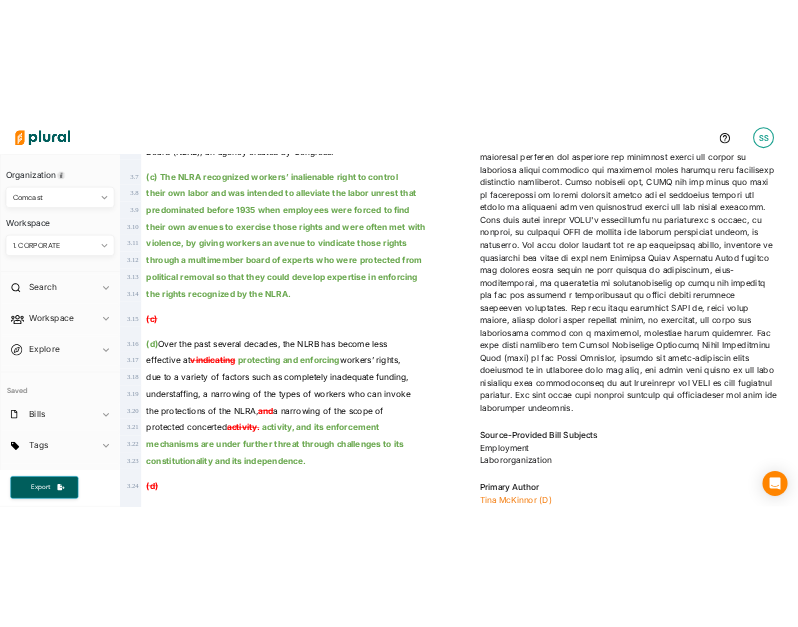 scroll, scrollTop: 556, scrollLeft: 0, axis: vertical 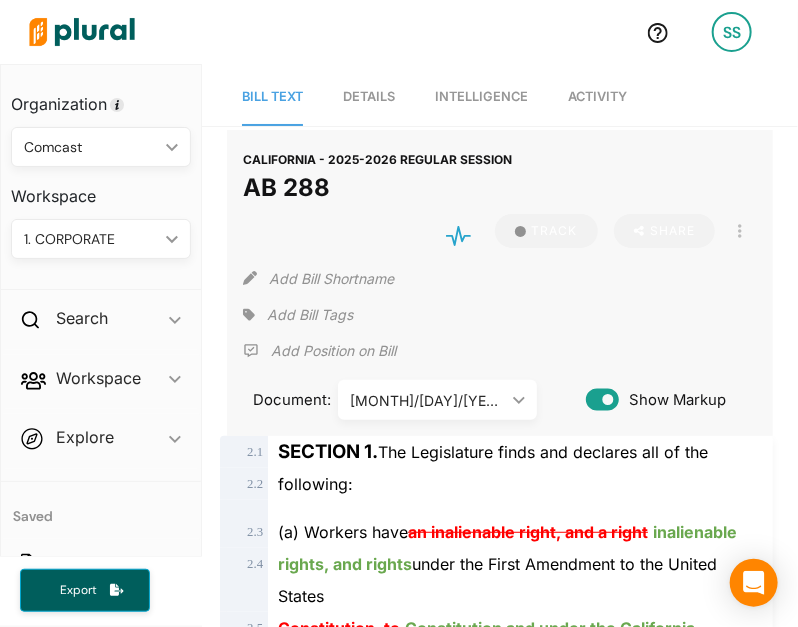 click on "Details" at bounding box center (369, 97) 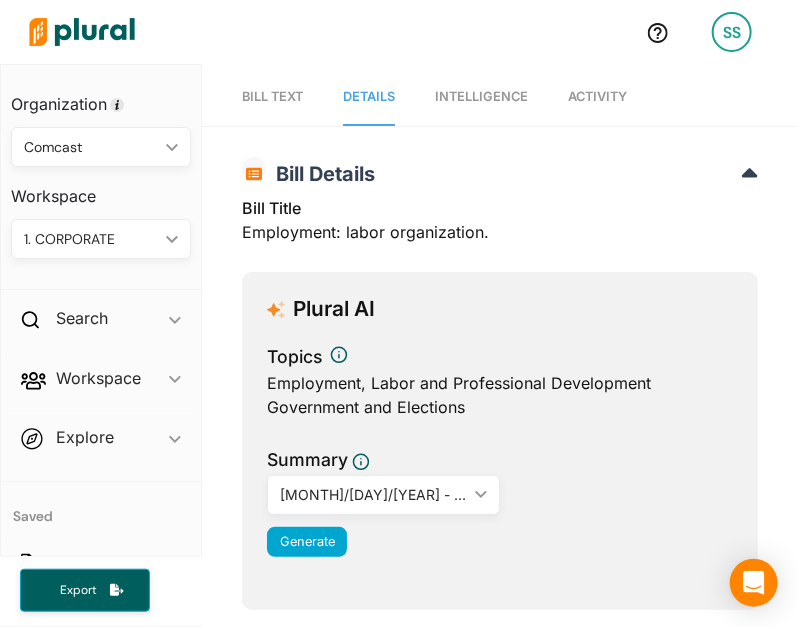 click on "Bill Title Employment: labor organization." at bounding box center (500, 226) 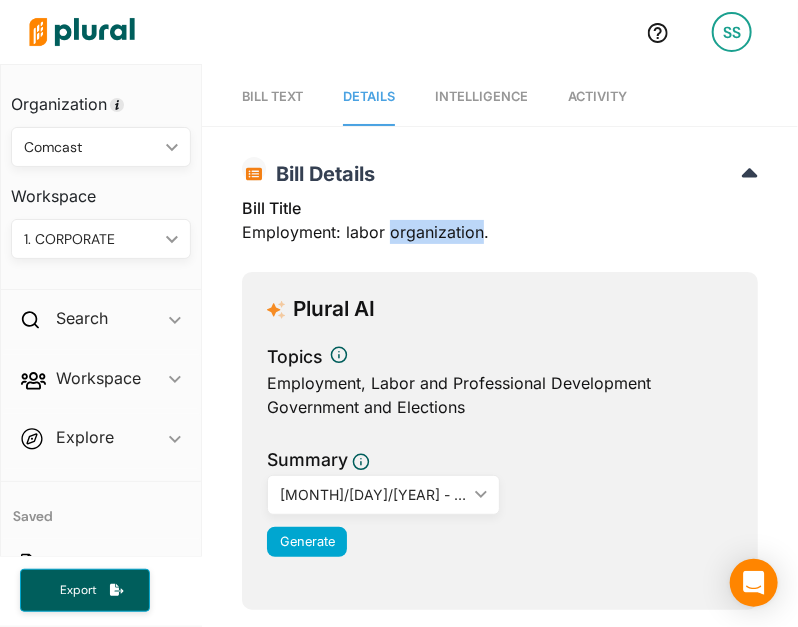 click on "Bill Title Employment: labor organization." at bounding box center [500, 226] 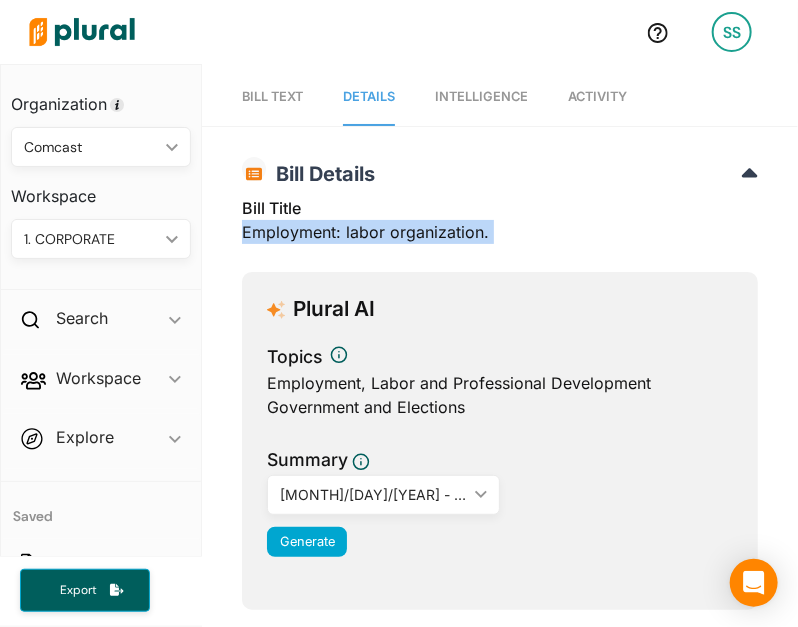 click on "Bill Title Employment: labor organization." at bounding box center [500, 226] 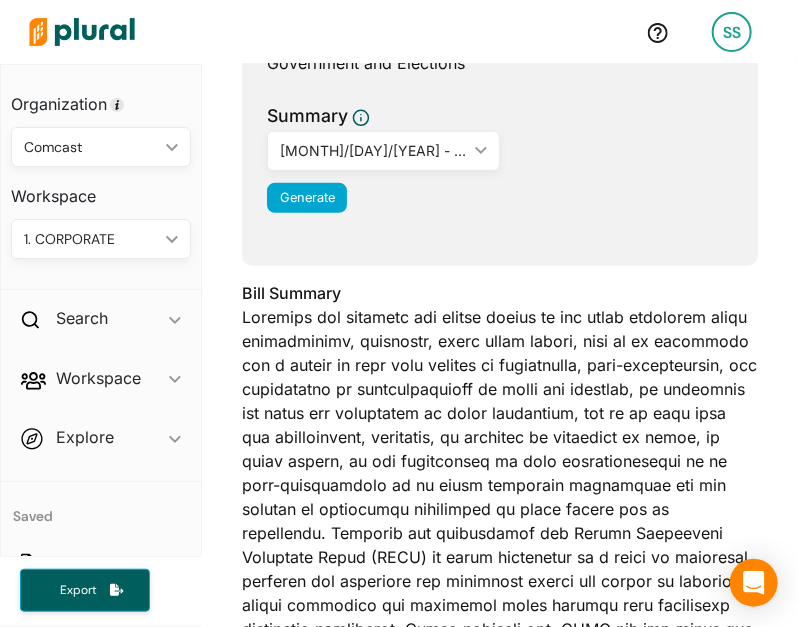 scroll, scrollTop: 0, scrollLeft: 0, axis: both 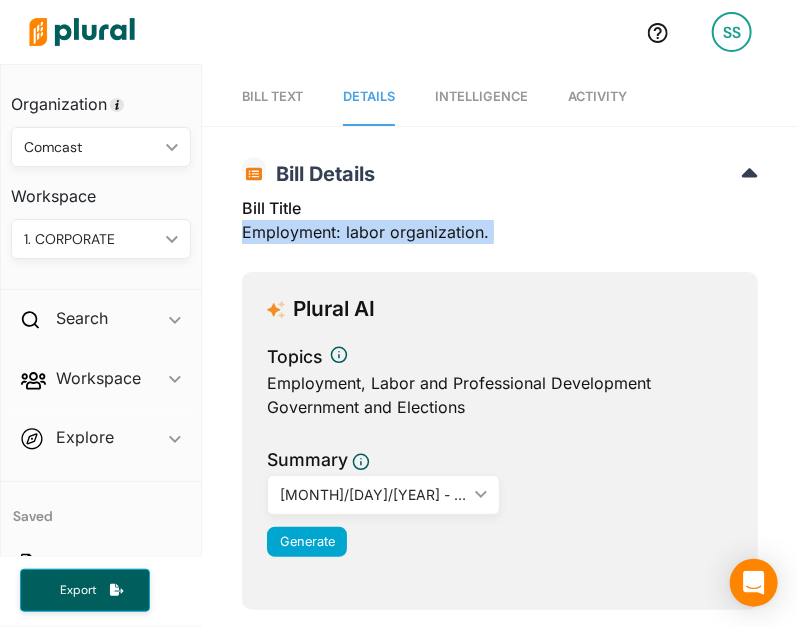 click on "Activity" at bounding box center (597, 97) 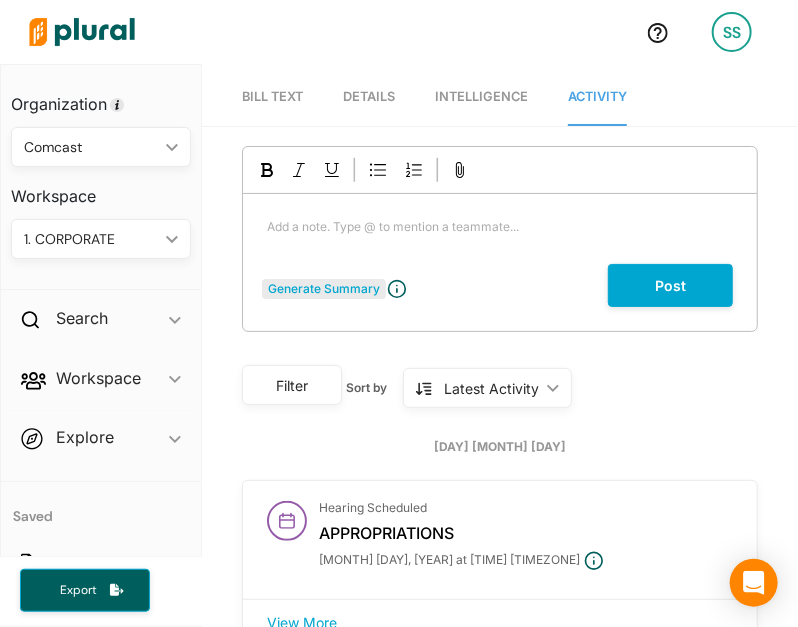 click on "Generate Summary Add a note. Type @ to mention a teammate... ﻿ Post" at bounding box center [500, 239] 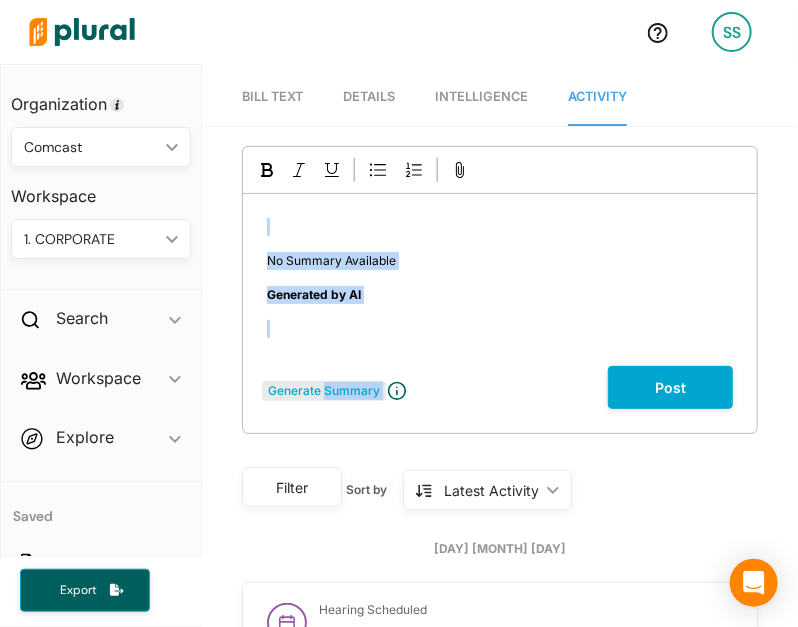 click on "Generate Summary ﻿ No Summary Available Generated by AI ﻿ Post" at bounding box center [500, 290] 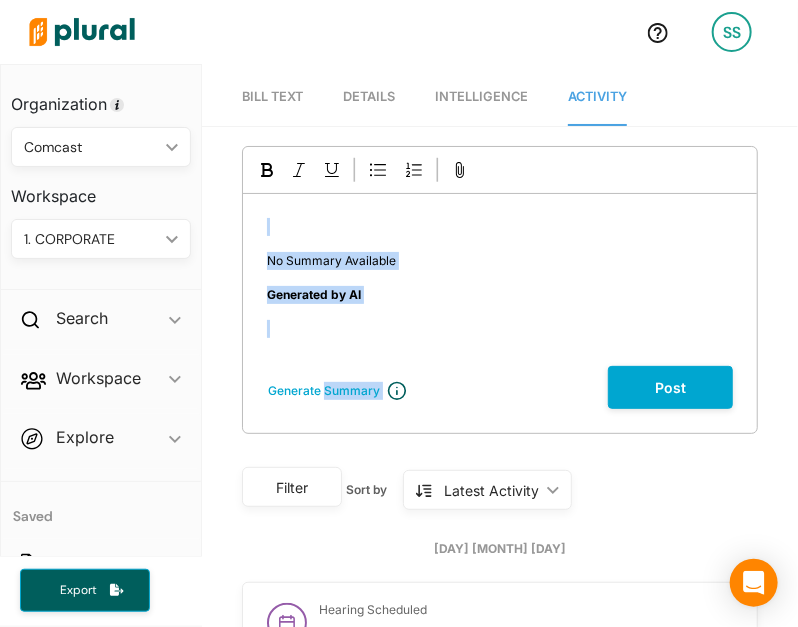 click on "Details" at bounding box center (369, 97) 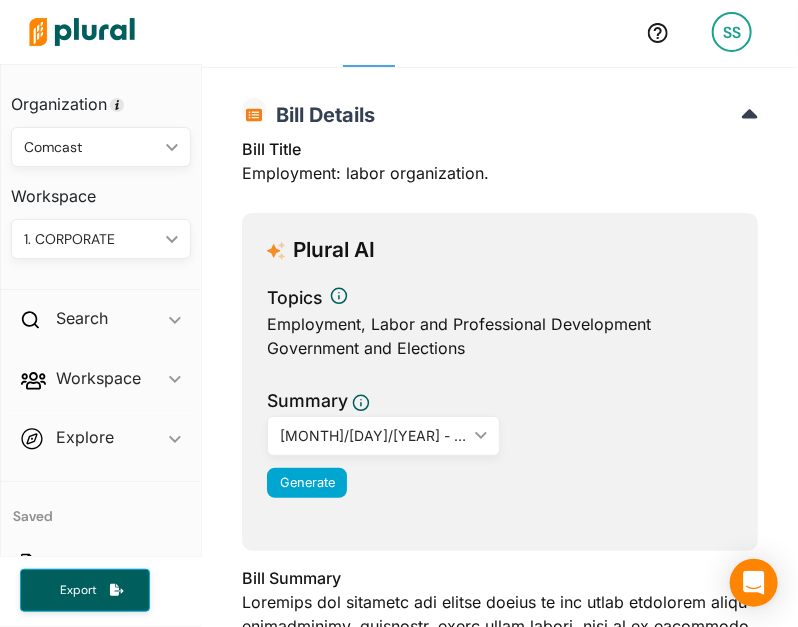 scroll, scrollTop: 0, scrollLeft: 0, axis: both 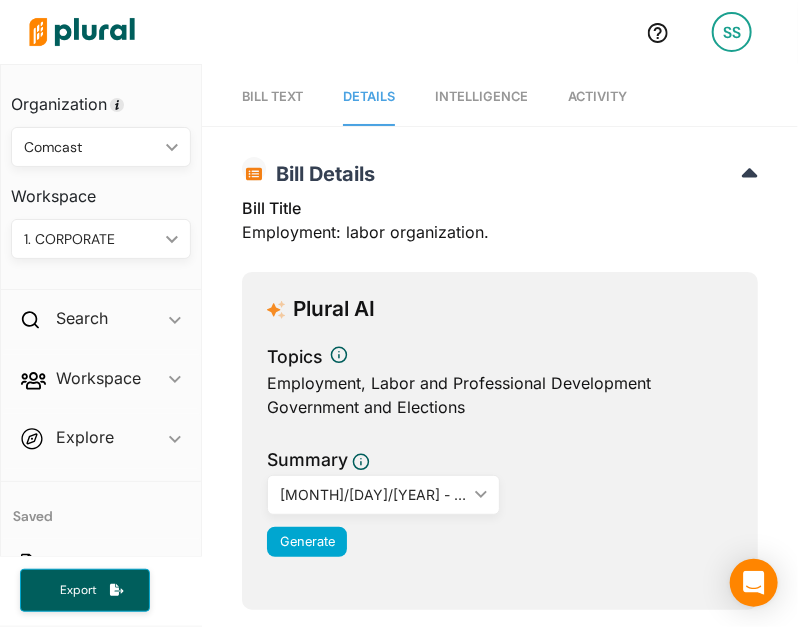 click on "Bill Text" at bounding box center (272, 97) 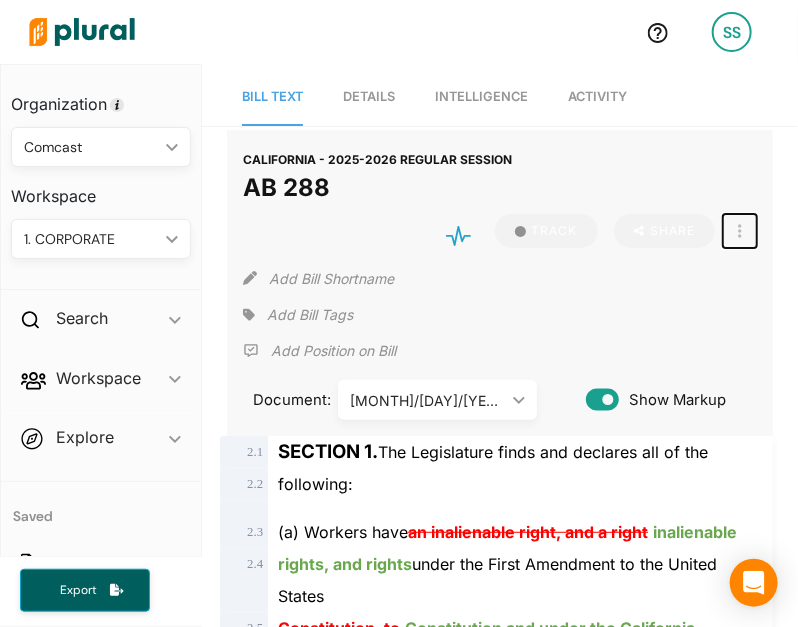 click 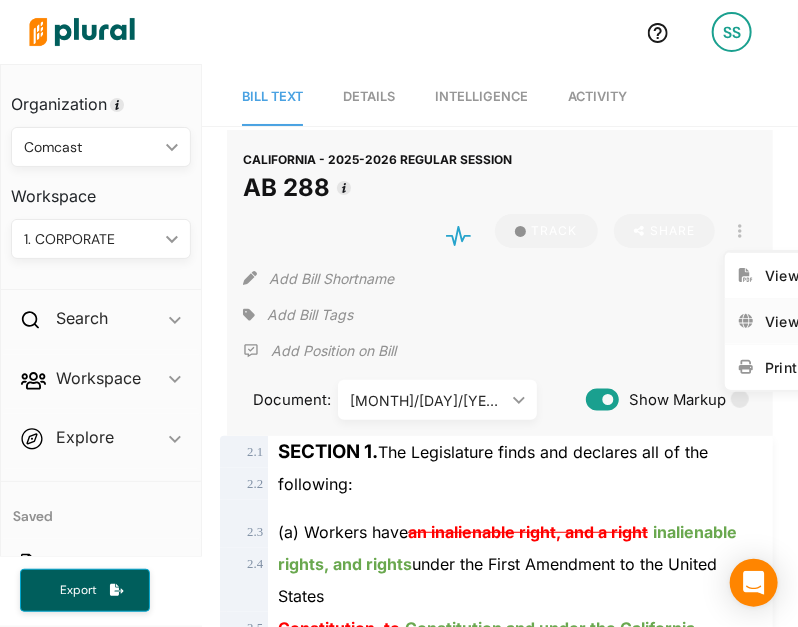 click on "View Source" at bounding box center [812, 321] 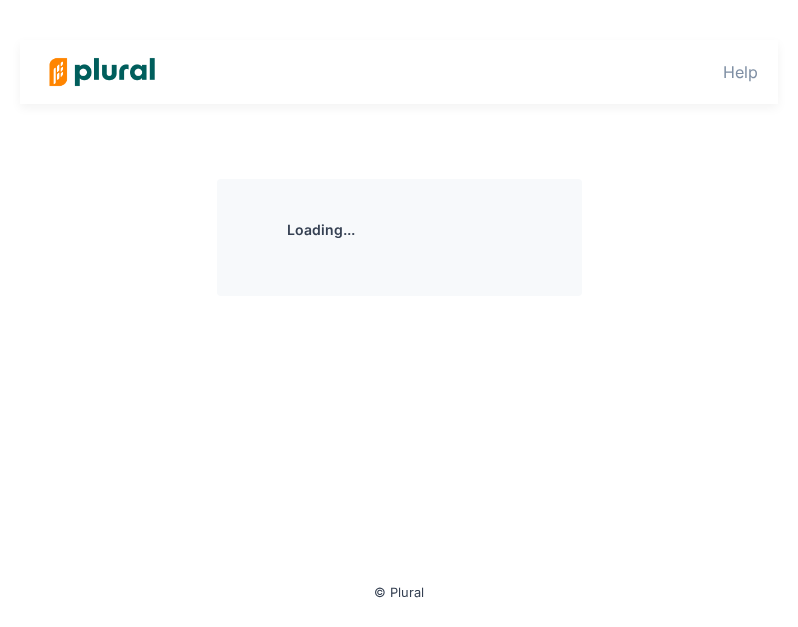 scroll, scrollTop: 0, scrollLeft: 0, axis: both 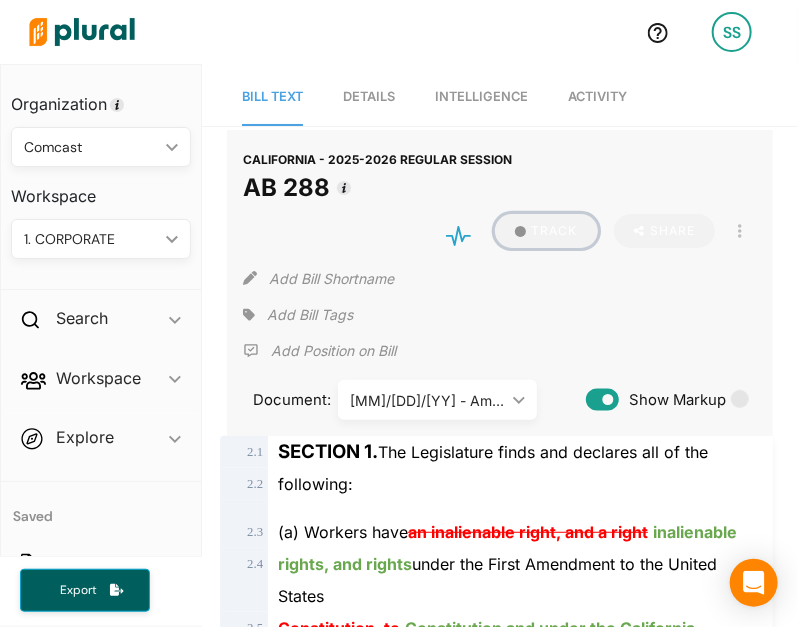 click on "Track" at bounding box center (546, 231) 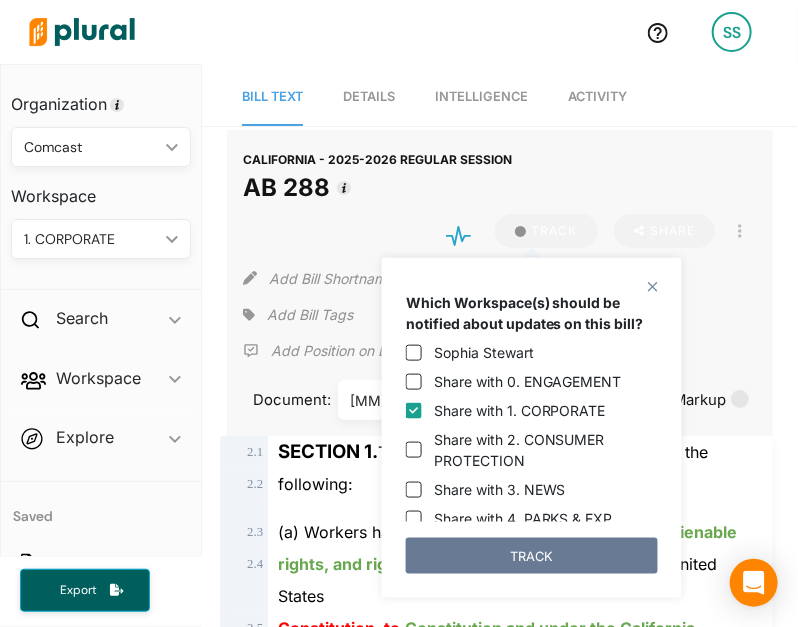 click on "TRACK" at bounding box center (532, 556) 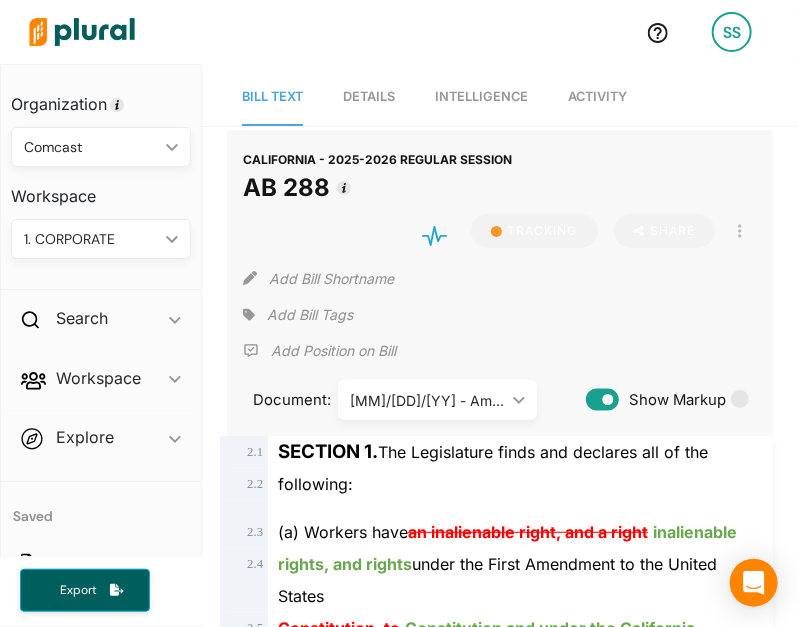 click 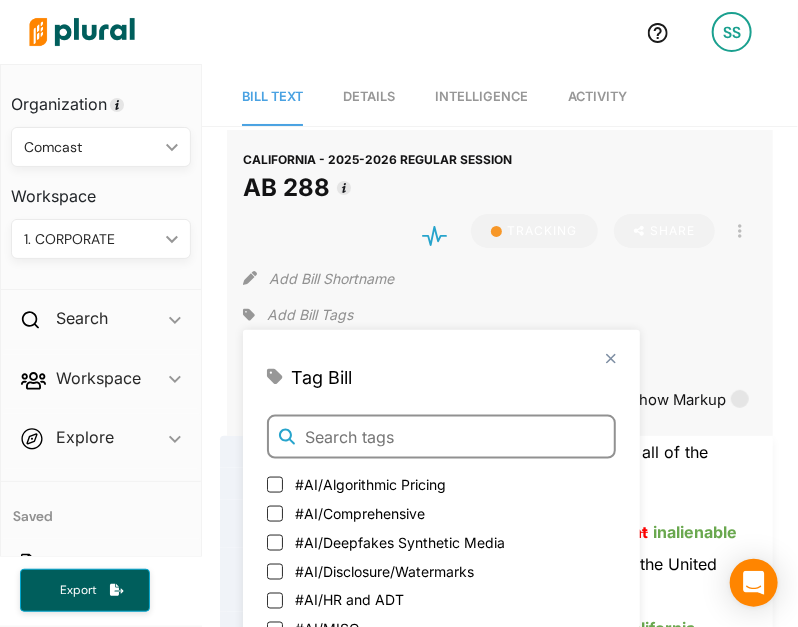 click at bounding box center (441, 437) 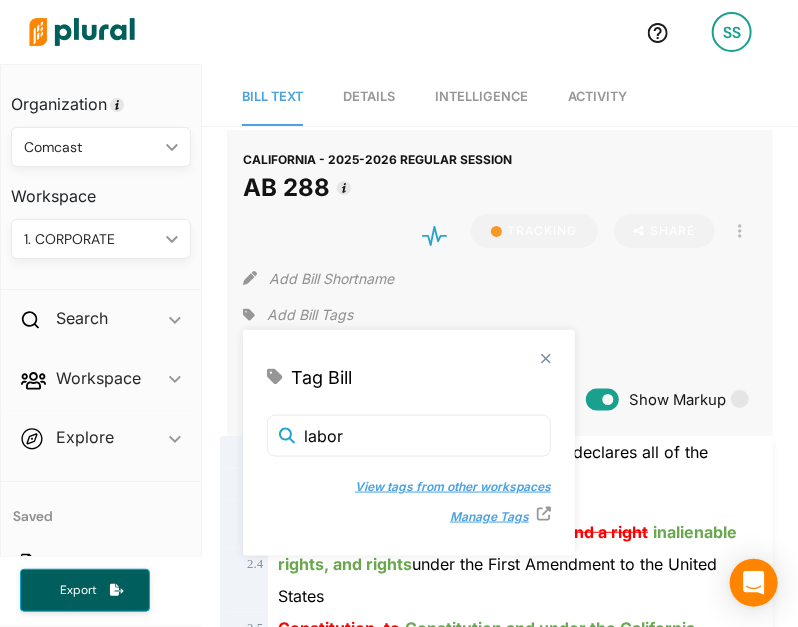 click on "View tags from other workspaces" at bounding box center [443, 487] 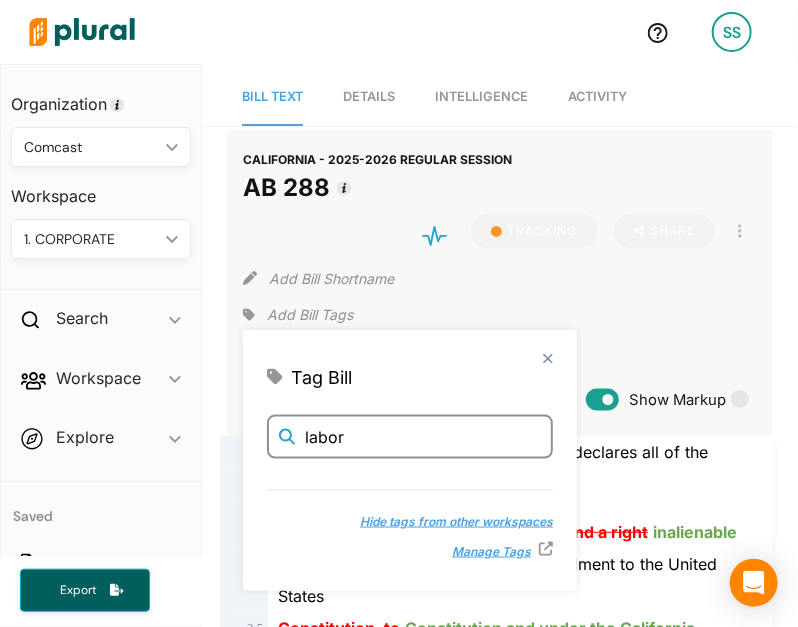 click on "labor" at bounding box center (410, 437) 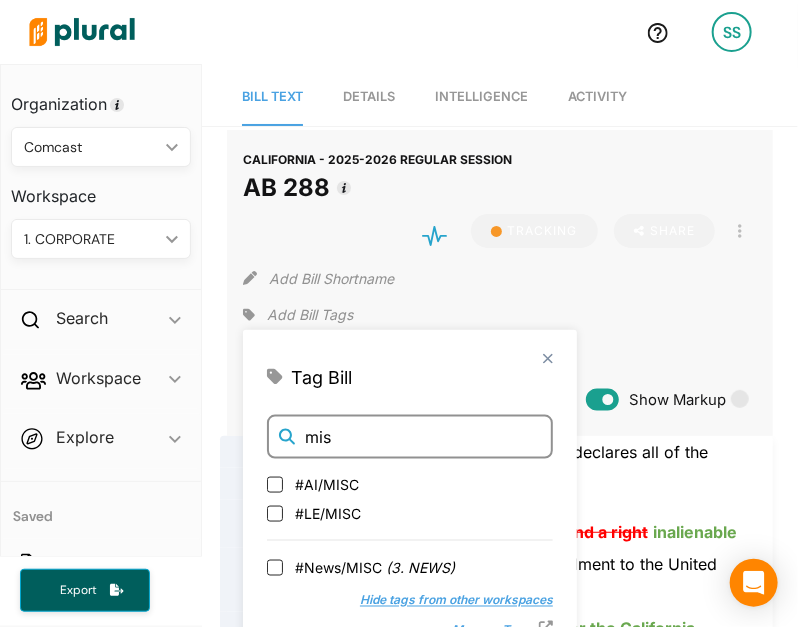 type on "mis" 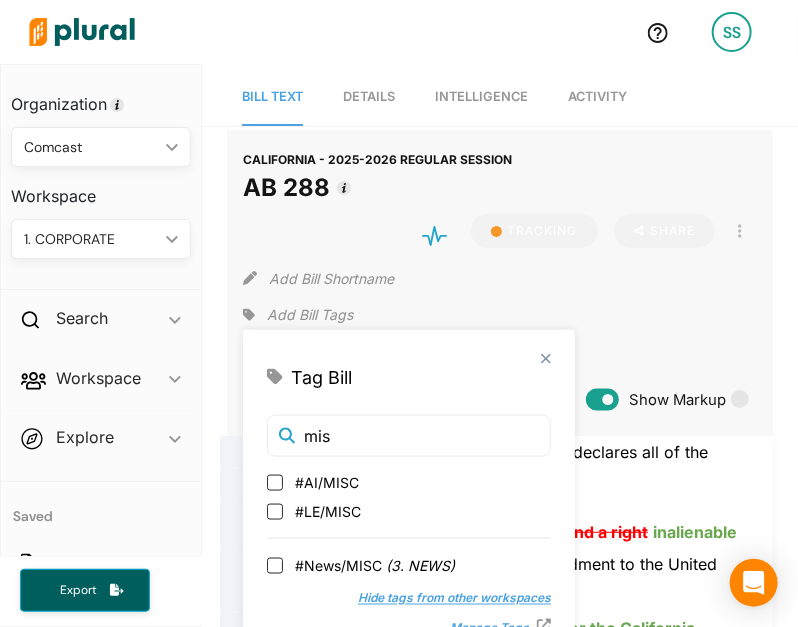 click on "#LE/MISC" at bounding box center (328, 511) 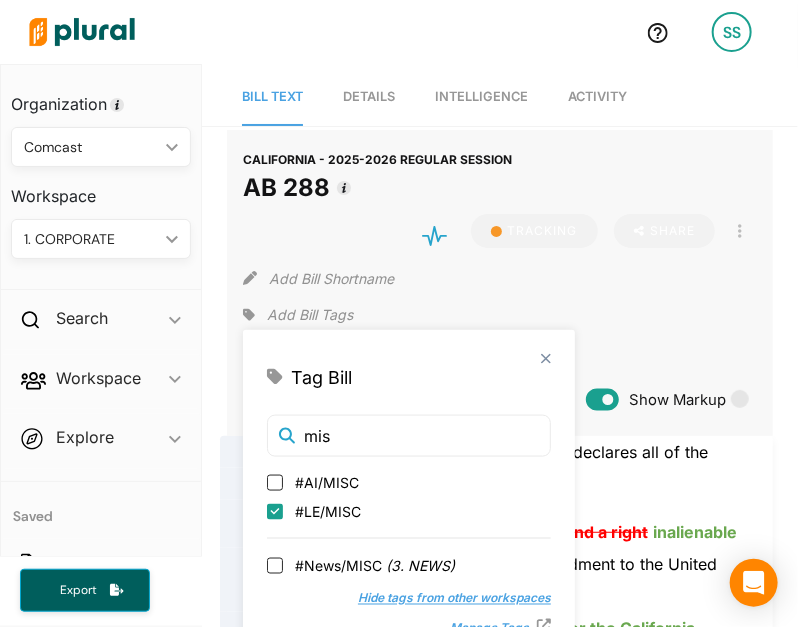 checkbox on "true" 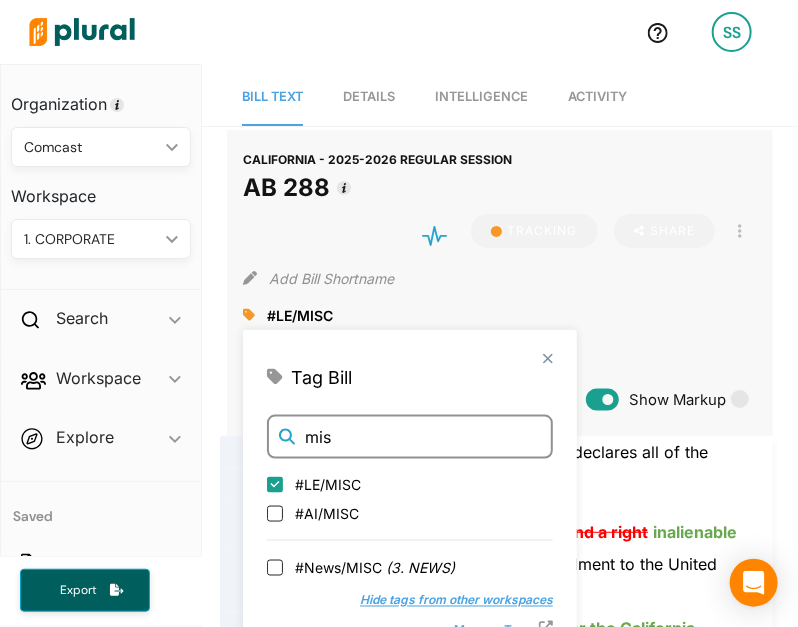 click on "mis" at bounding box center [410, 437] 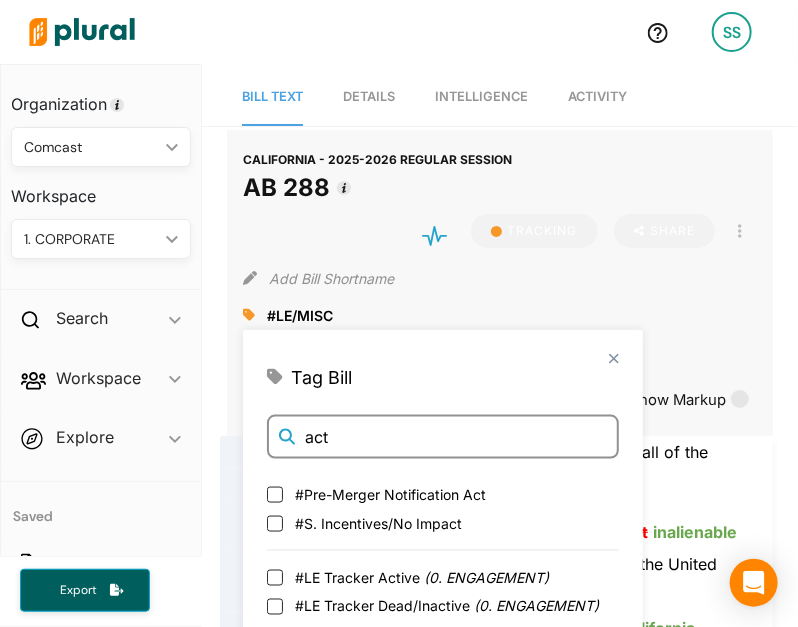 scroll, scrollTop: 51, scrollLeft: 0, axis: vertical 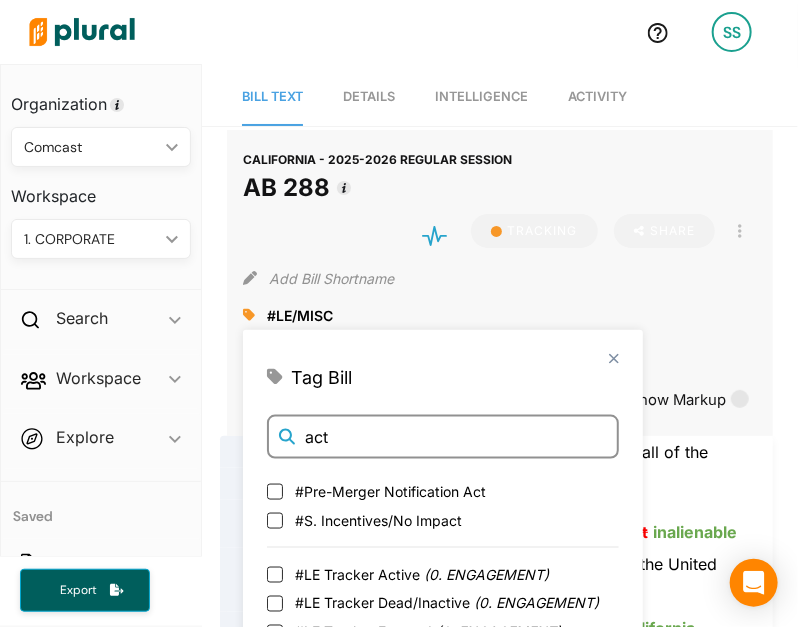 type on "act" 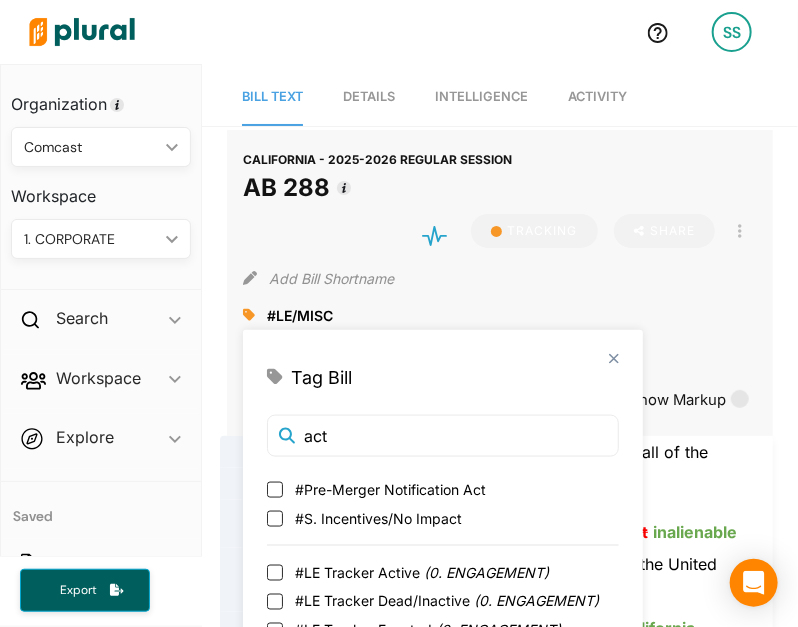 click on "#LE Tracker Active   ( 0. ENGAGEMENT )" at bounding box center (422, 572) 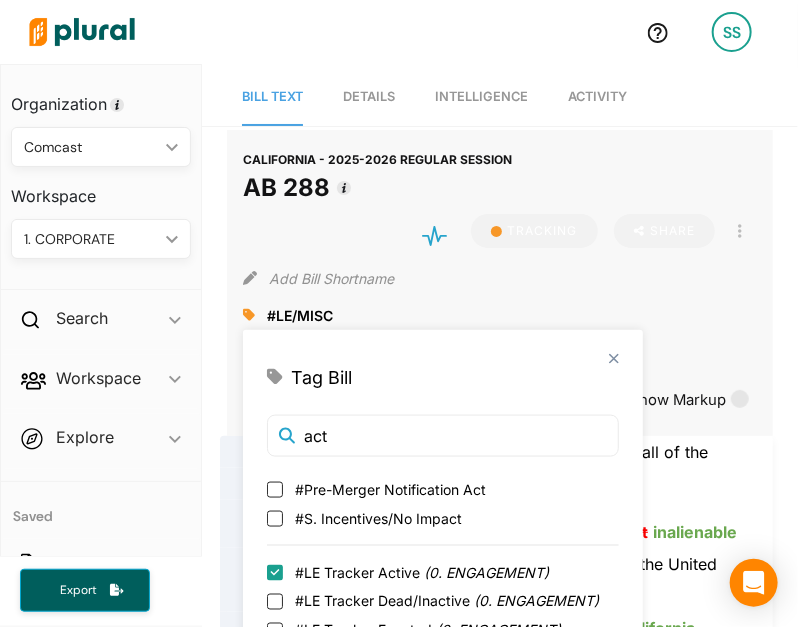 checkbox on "true" 